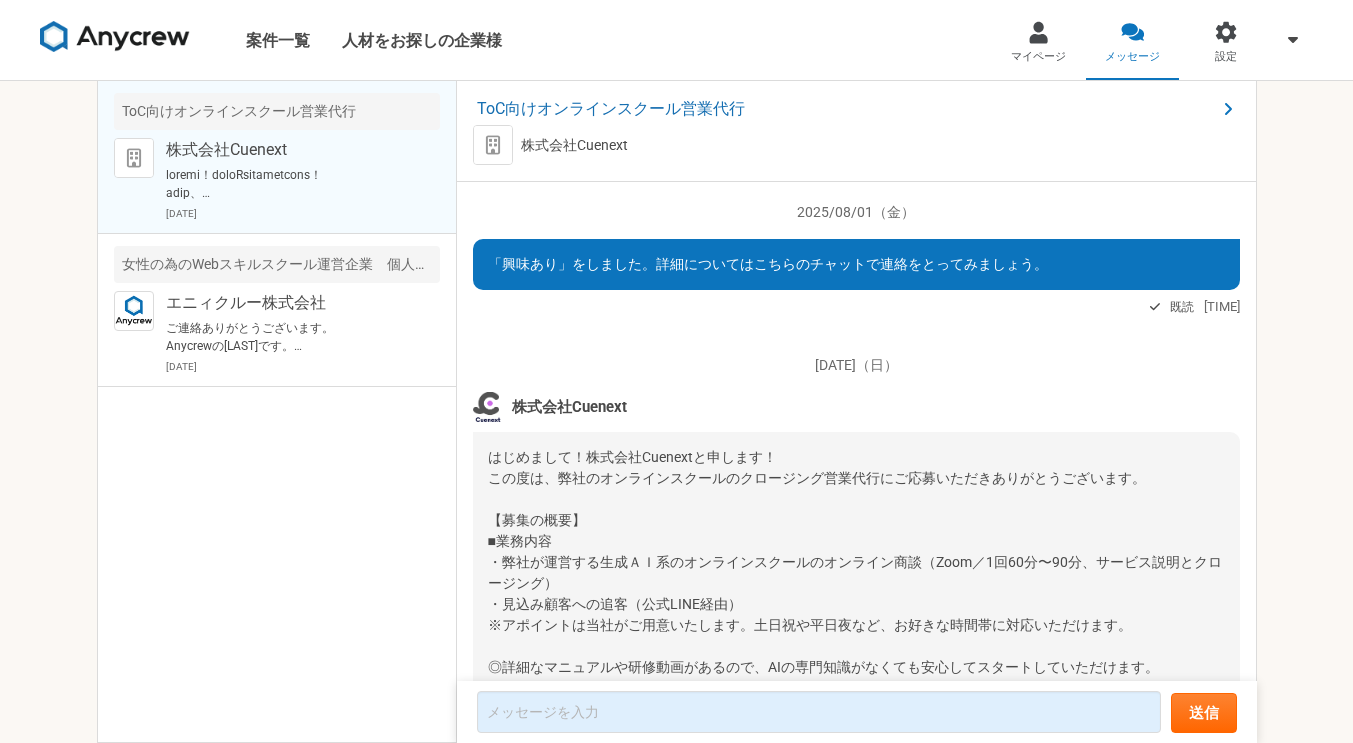 scroll, scrollTop: 0, scrollLeft: 0, axis: both 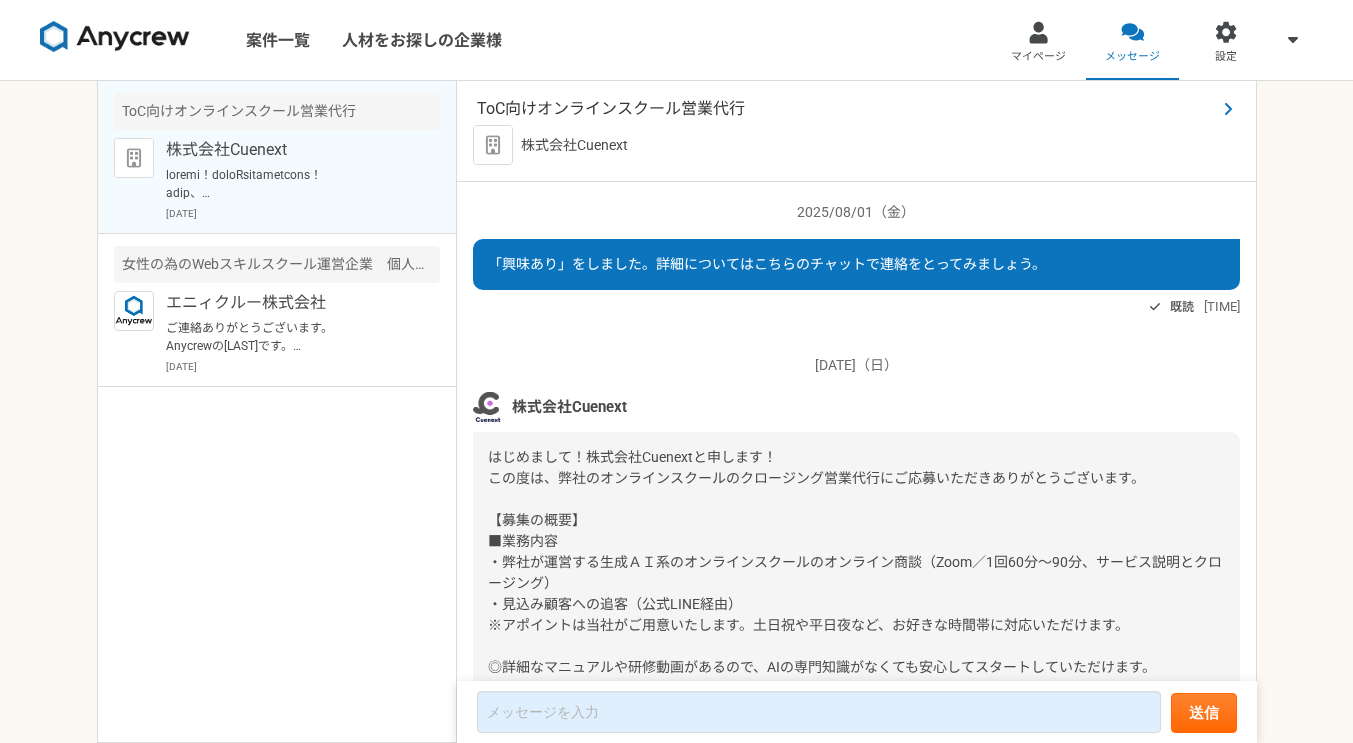 click on "ToC向けオンラインスクール営業代行" at bounding box center (846, 109) 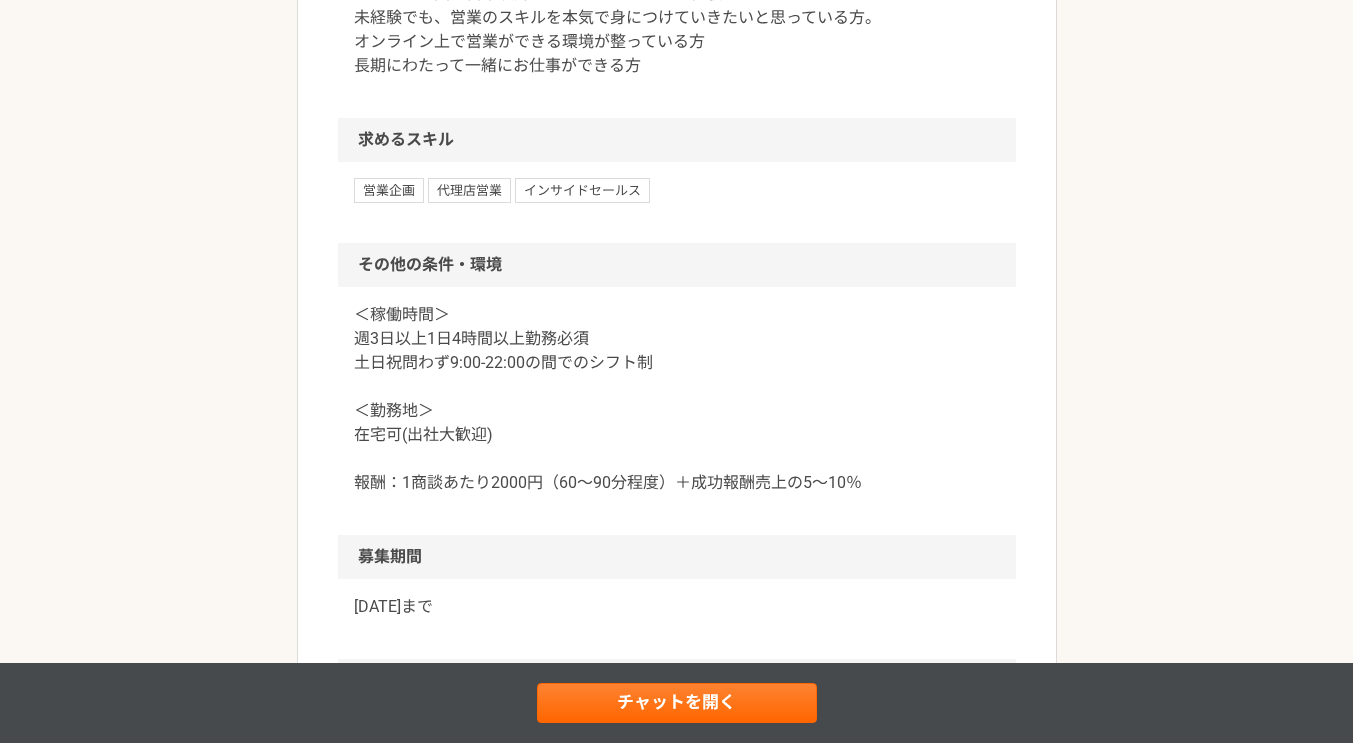 scroll, scrollTop: 1100, scrollLeft: 0, axis: vertical 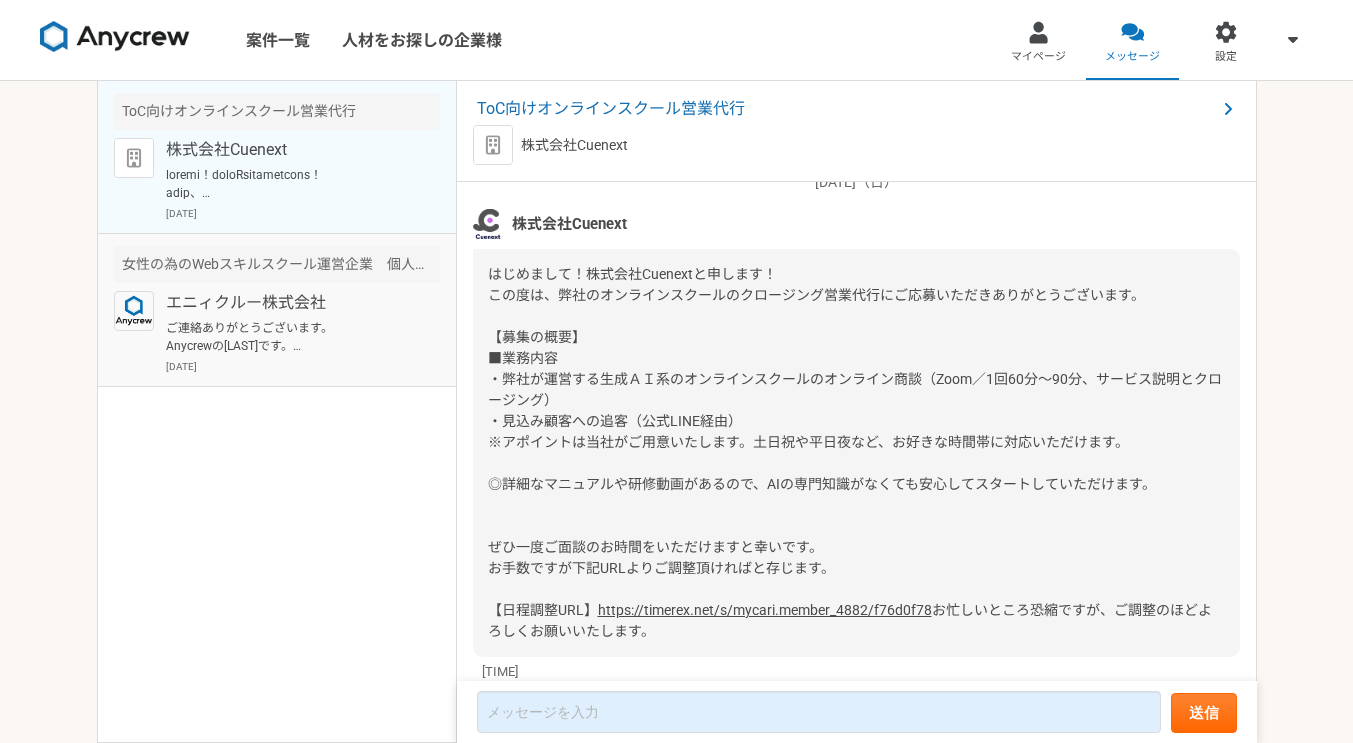 click on "女性の為のWebスキルスクール運営企業　個人営業（フルリモート）" at bounding box center (277, 264) 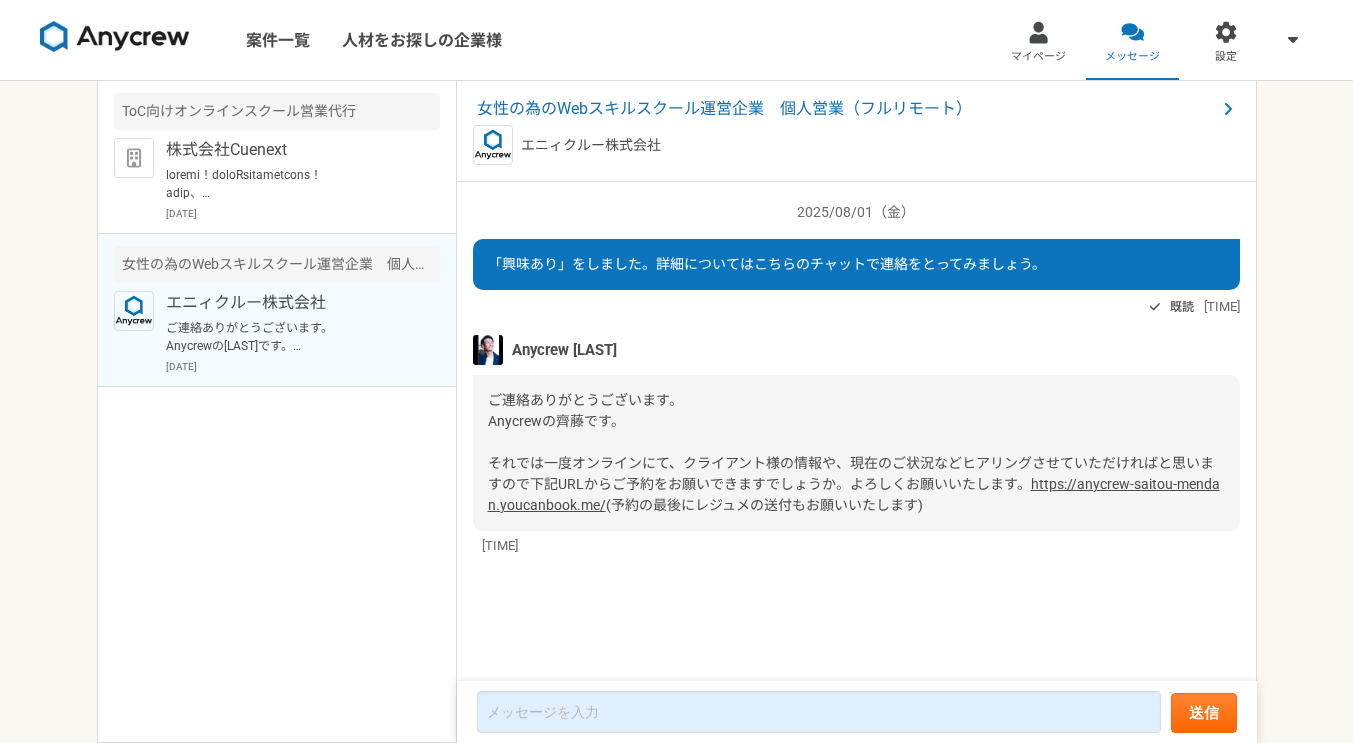 click on "https://anycrew-saitou-mendan.youcanbook.me/" at bounding box center [854, 494] 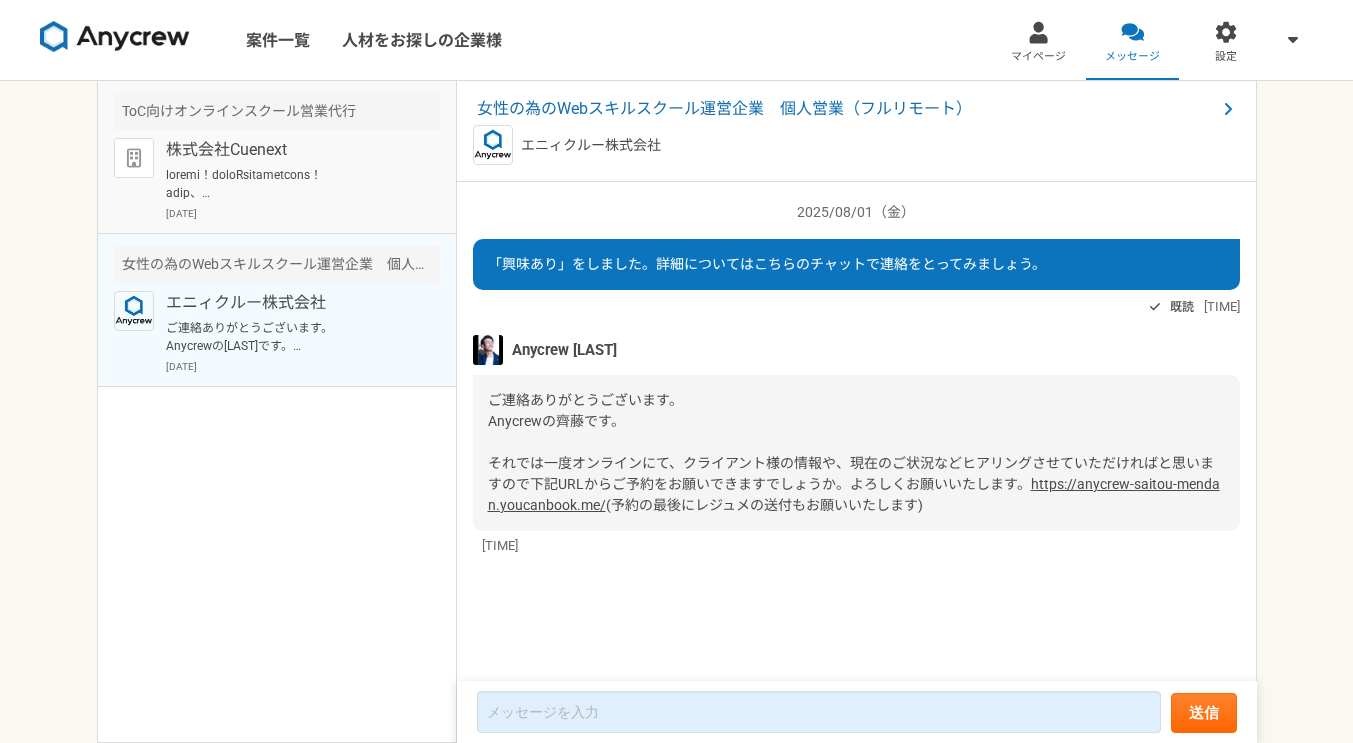 click at bounding box center [289, 184] 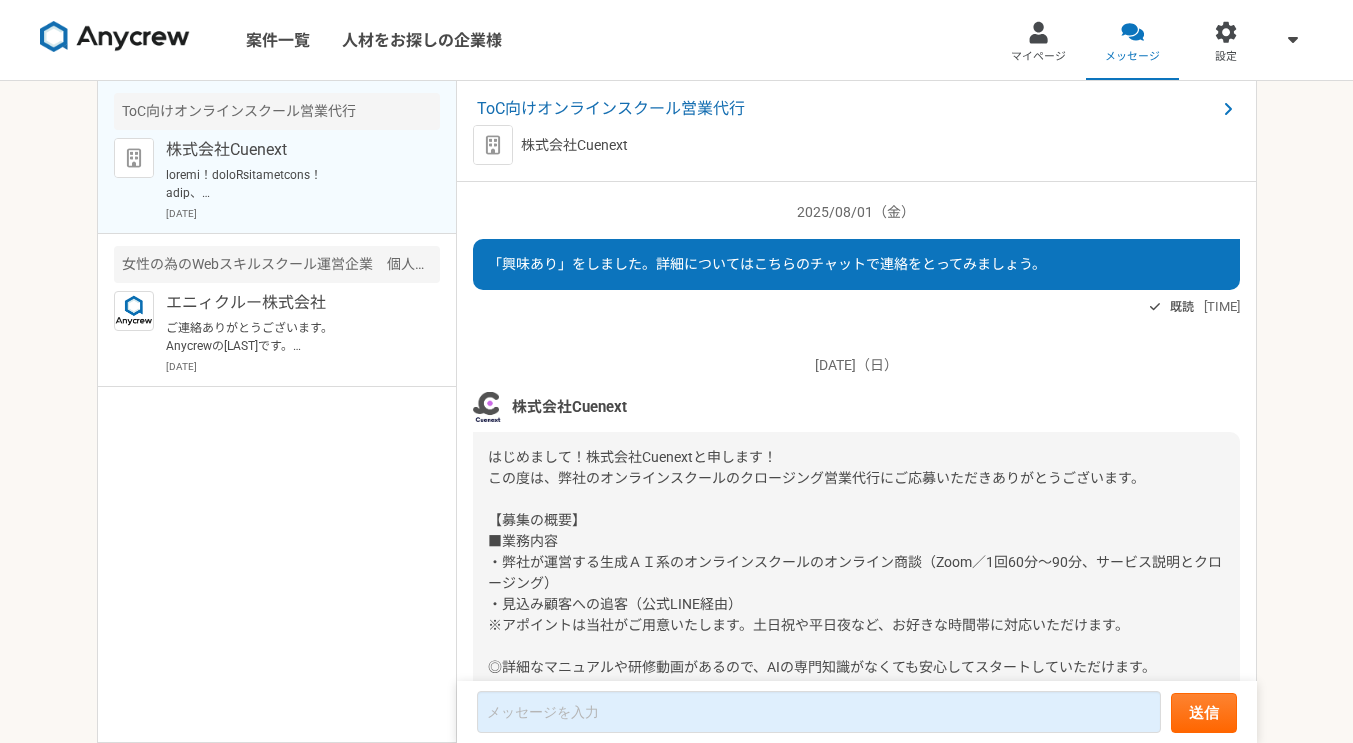scroll, scrollTop: 283, scrollLeft: 0, axis: vertical 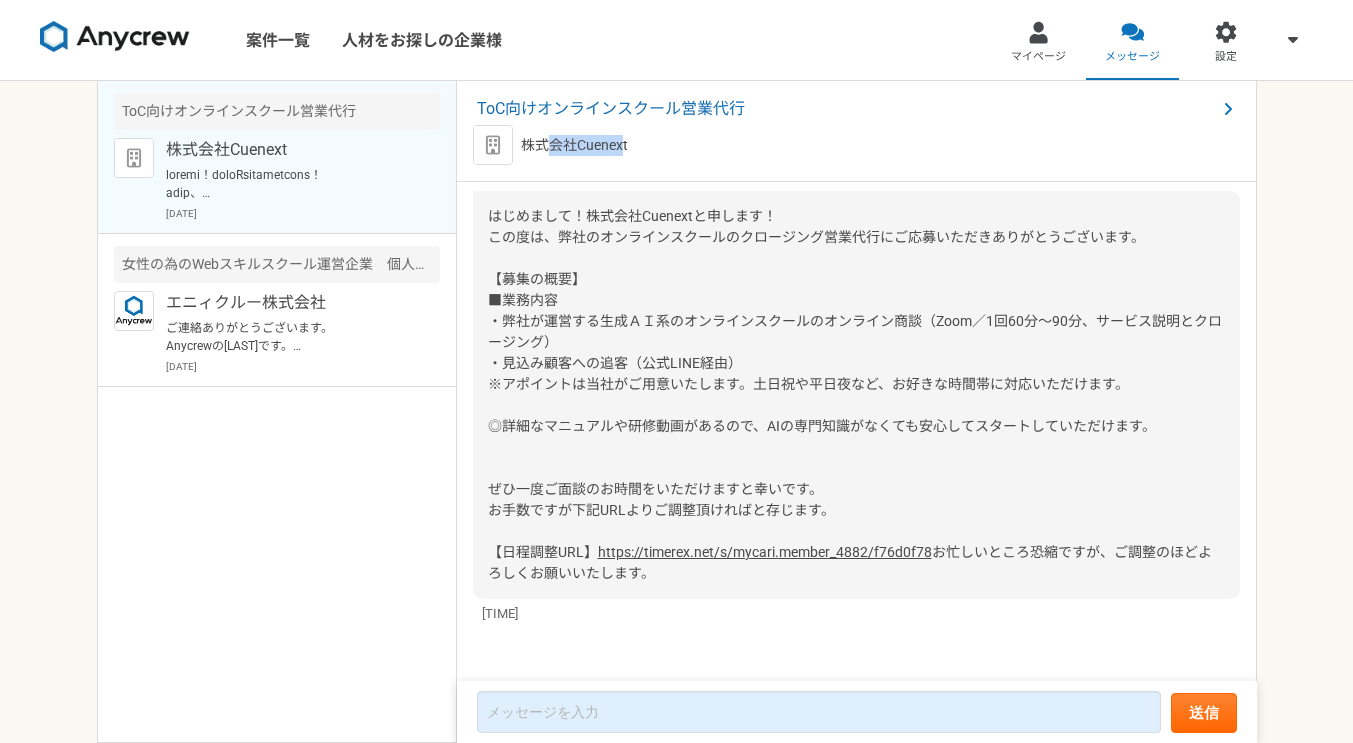 drag, startPoint x: 623, startPoint y: 143, endPoint x: 640, endPoint y: 149, distance: 18.027756 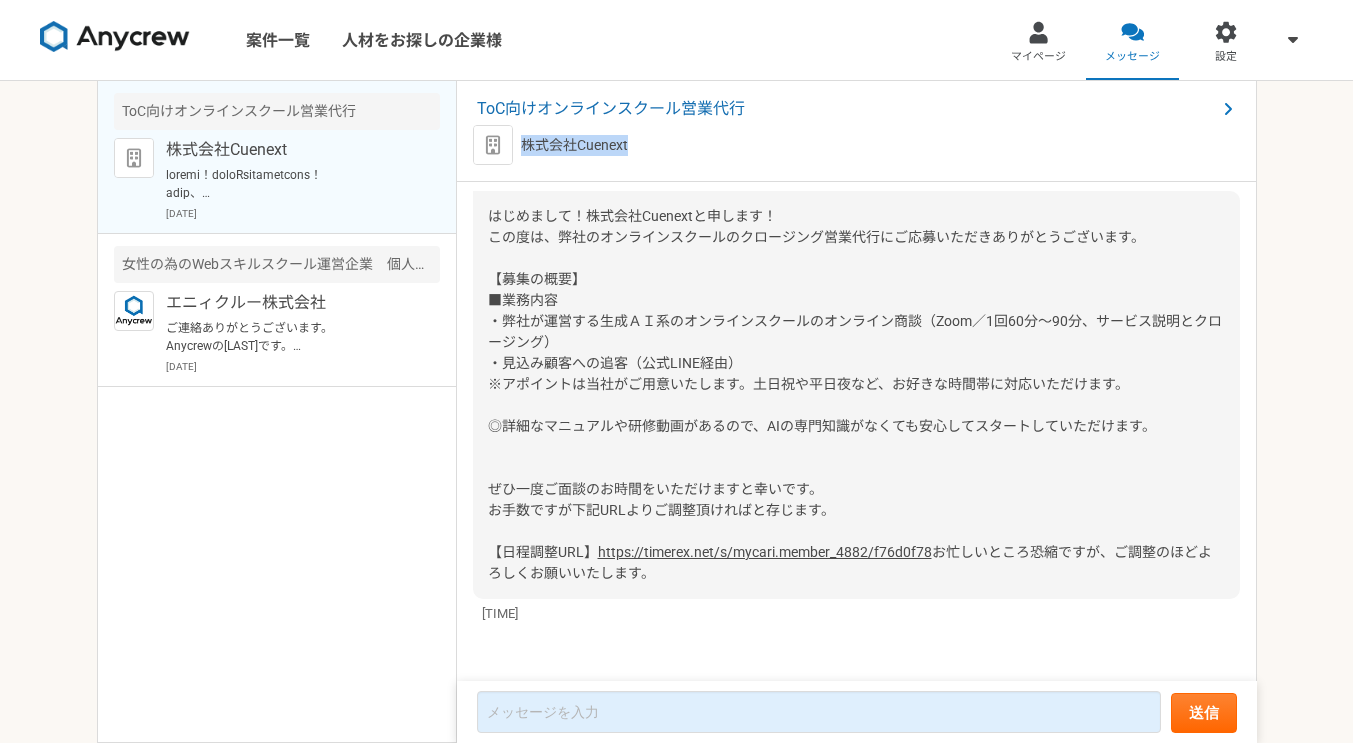 drag, startPoint x: 641, startPoint y: 149, endPoint x: 525, endPoint y: 148, distance: 116.00431 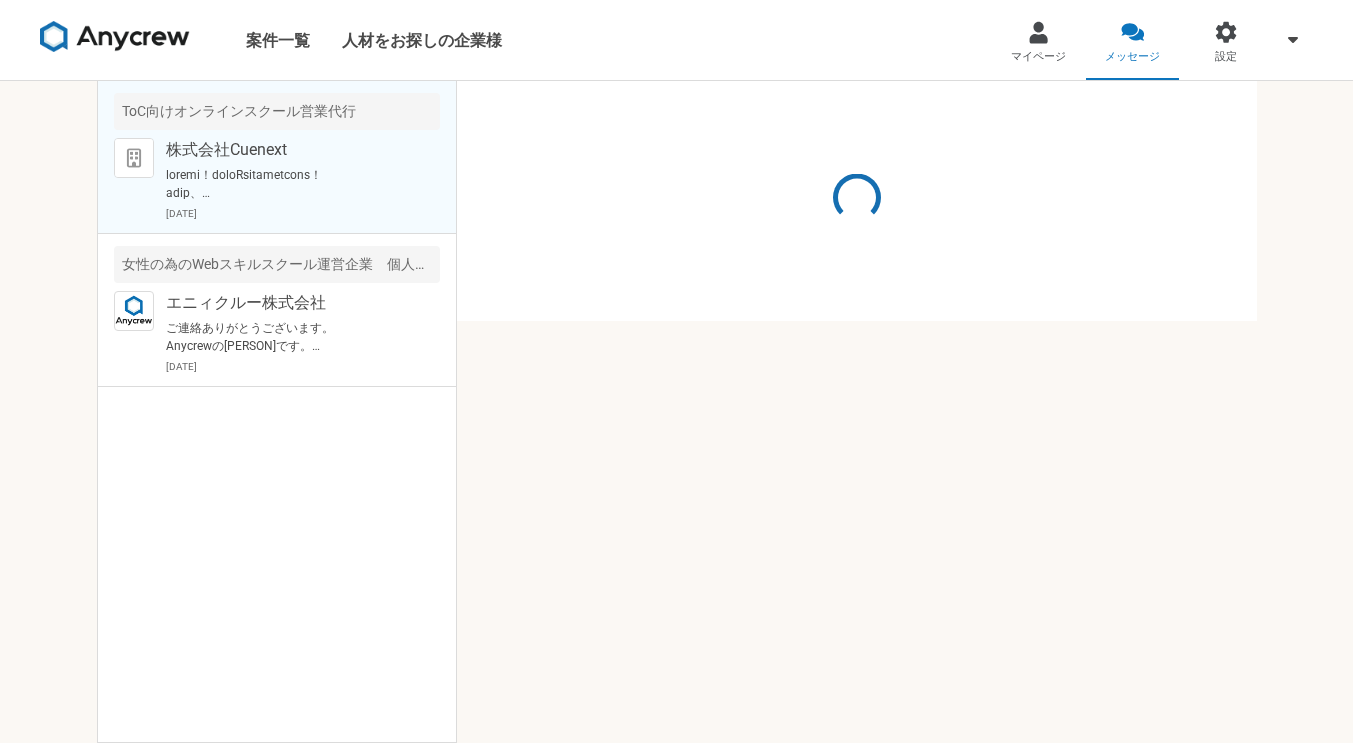 scroll, scrollTop: 0, scrollLeft: 0, axis: both 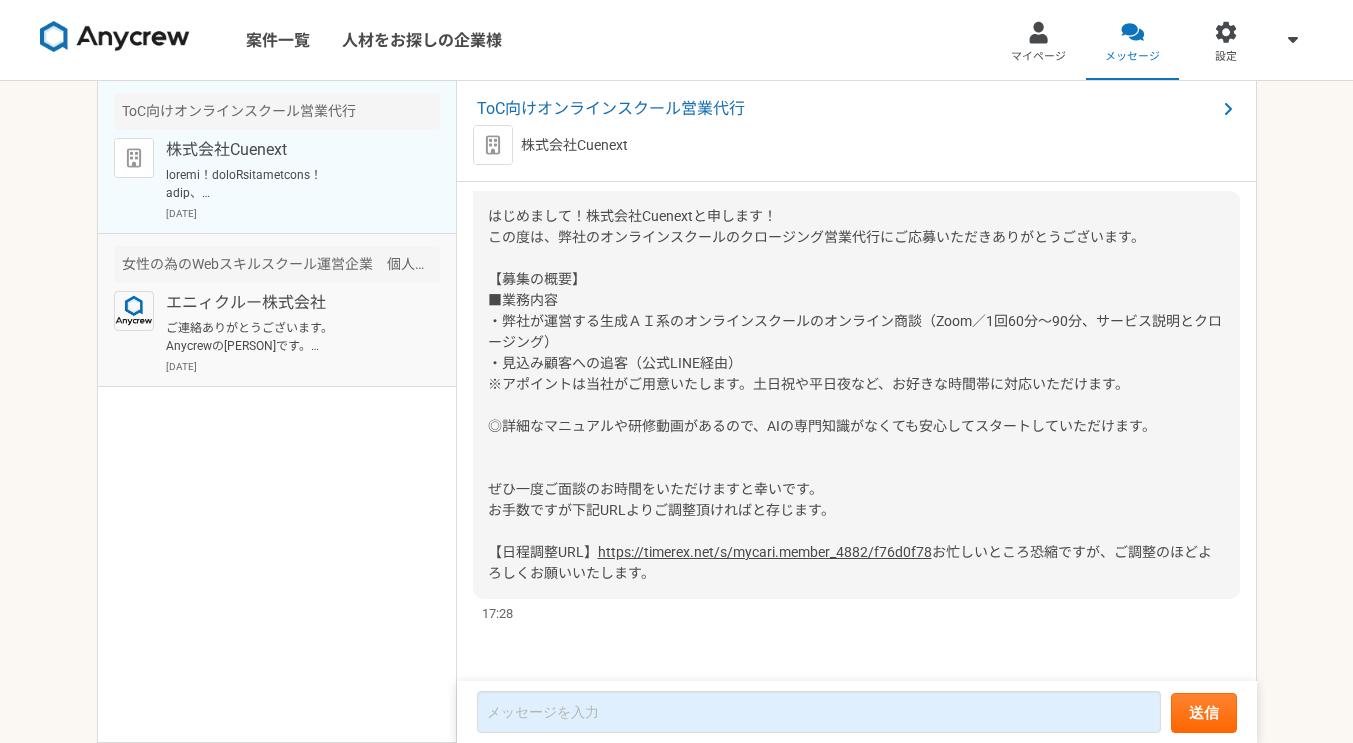 click on "女性の為のWebスキルスクール運営企業　個人営業（フルリモート） エニィクルー株式会社 ご連絡ありがとうございます。
Anycrewの[PERSON]です。
それでは一度オンラインにて、クライアント様の情報や、現在のご状況などヒアリングさせていただければと思いますので下記URLからご予約をお願いできますでしょうか。よろしくお願いいたします。
https://anycrew-saitou-mendan.youcanbook.me/
(予約の最後にレジュメの送付もお願いいたします) [DATE]" at bounding box center [277, 310] 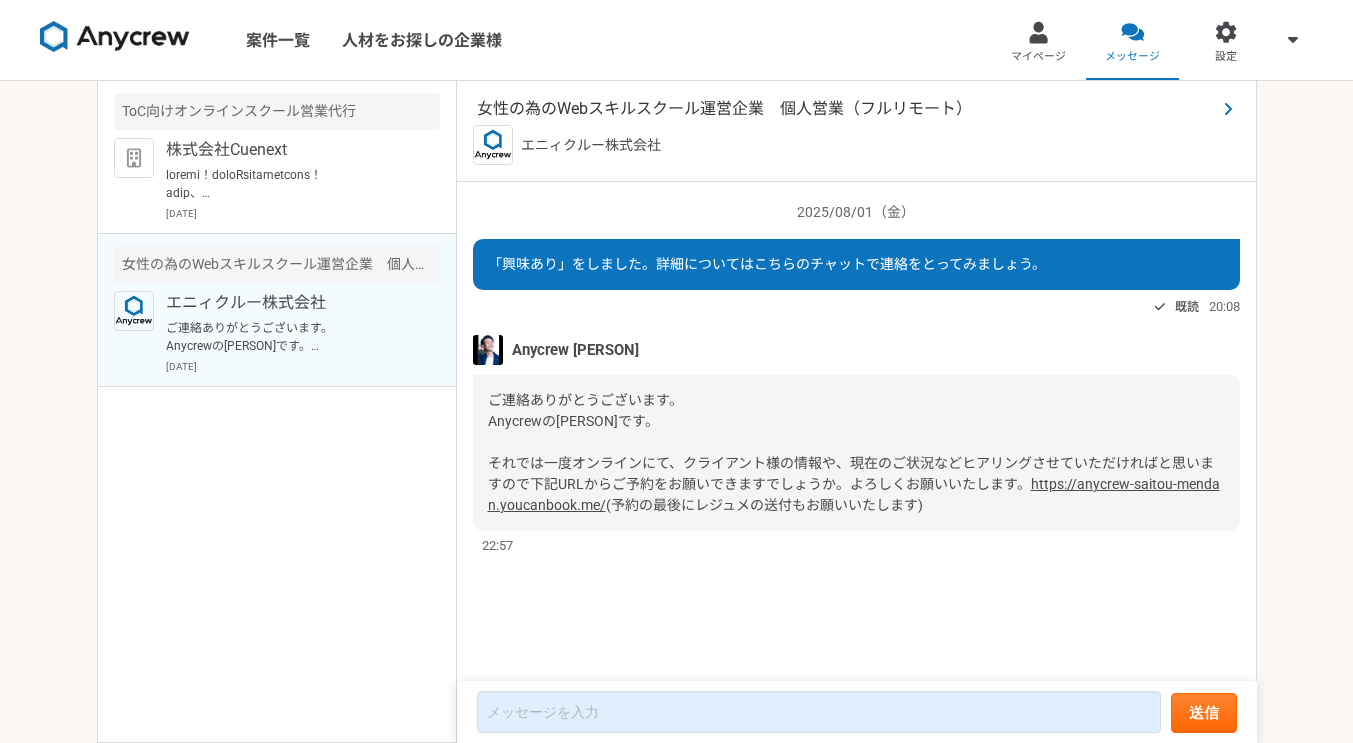 click on "女性の為のWebスキルスクール運営企業　個人営業（フルリモート）" at bounding box center (846, 109) 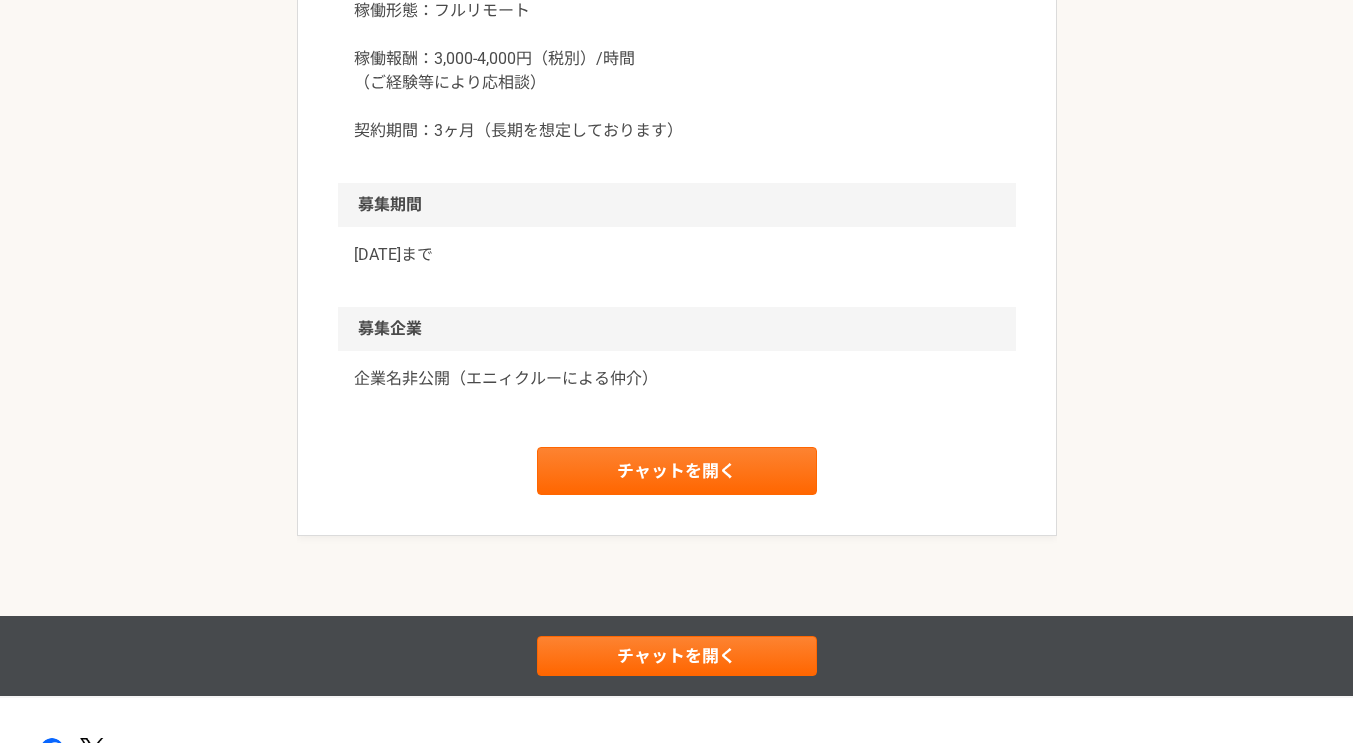 scroll, scrollTop: 2225, scrollLeft: 0, axis: vertical 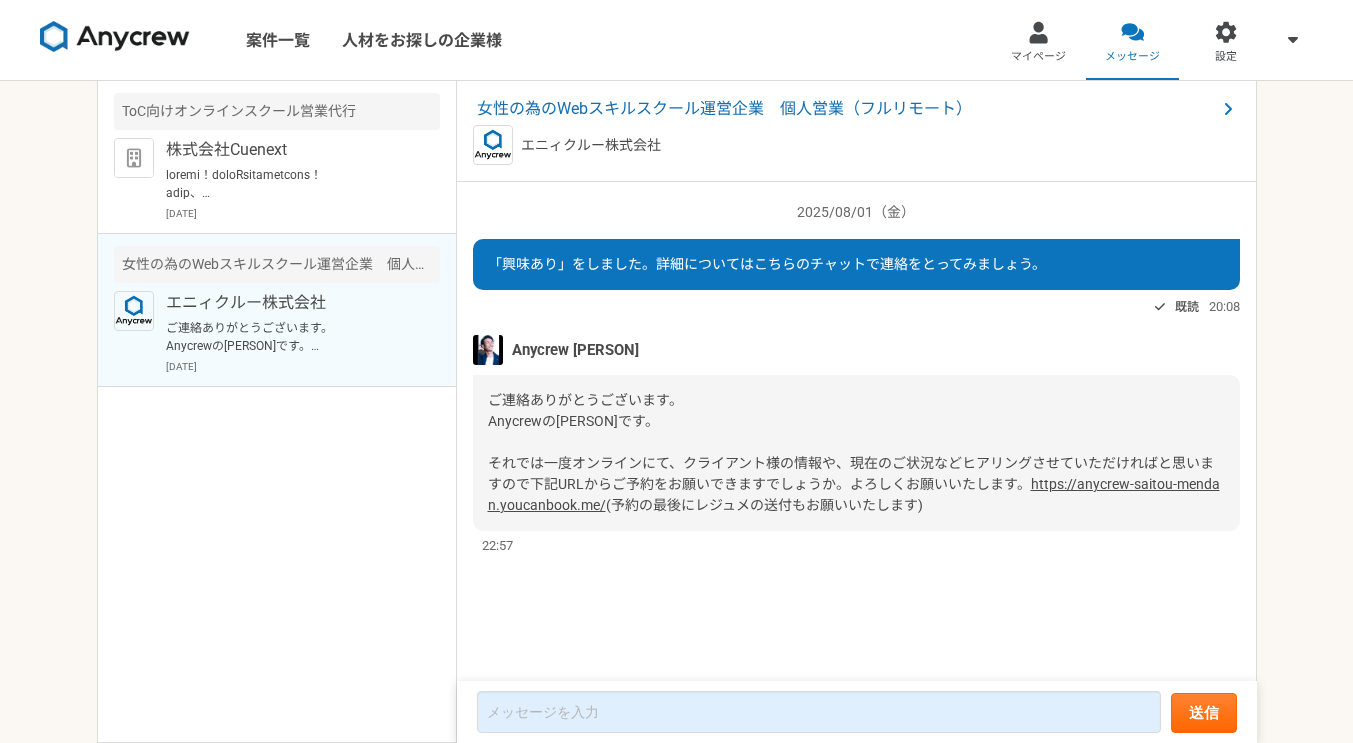 click on "エニィクルー株式会社" at bounding box center [289, 303] 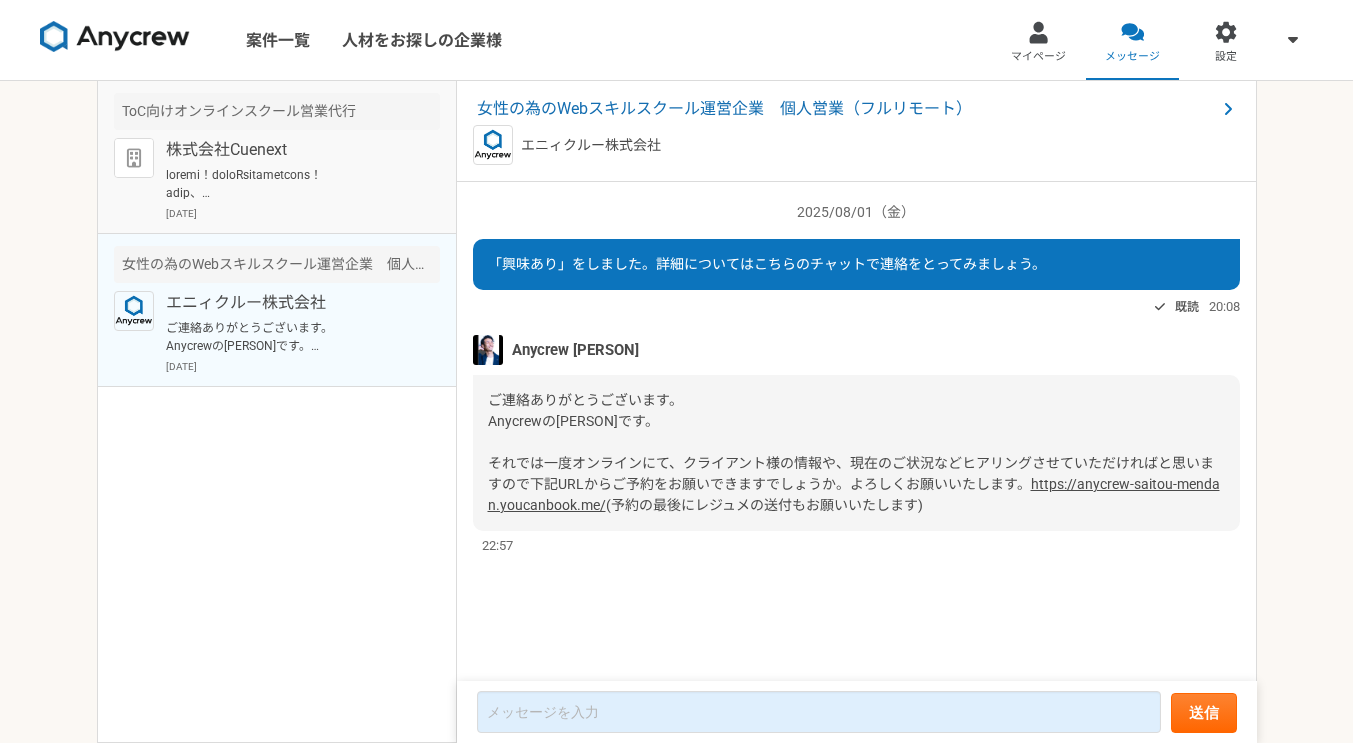 click on "株式会社Cuenext 2025年8月3日" at bounding box center (303, 179) 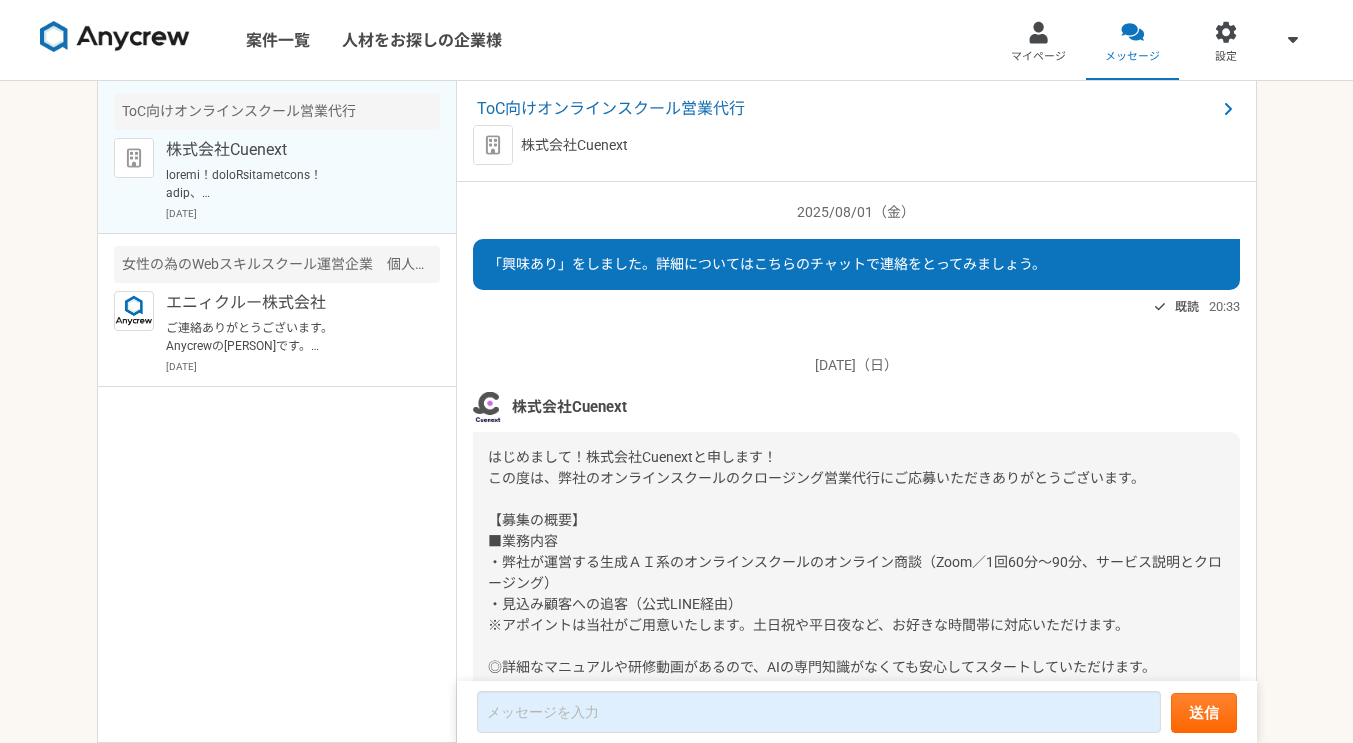 scroll, scrollTop: 283, scrollLeft: 0, axis: vertical 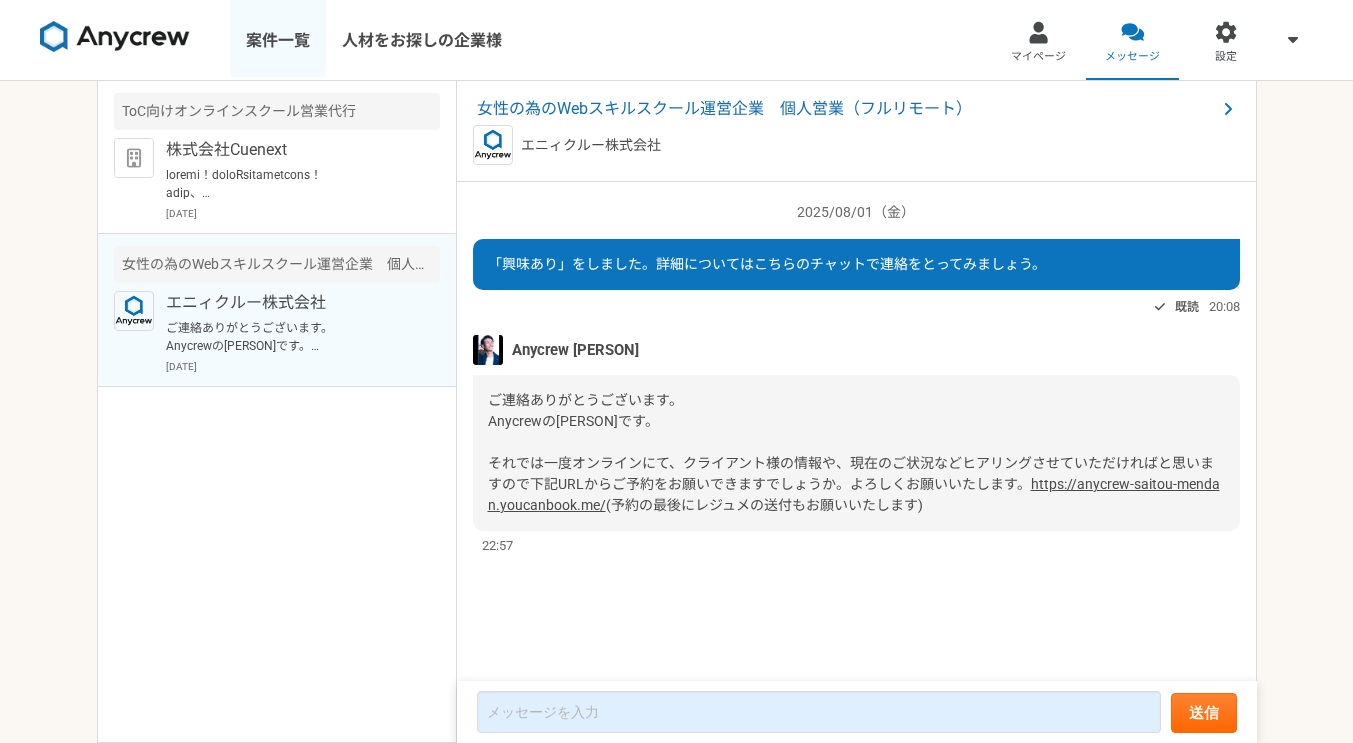click on "案件一覧" at bounding box center (278, 40) 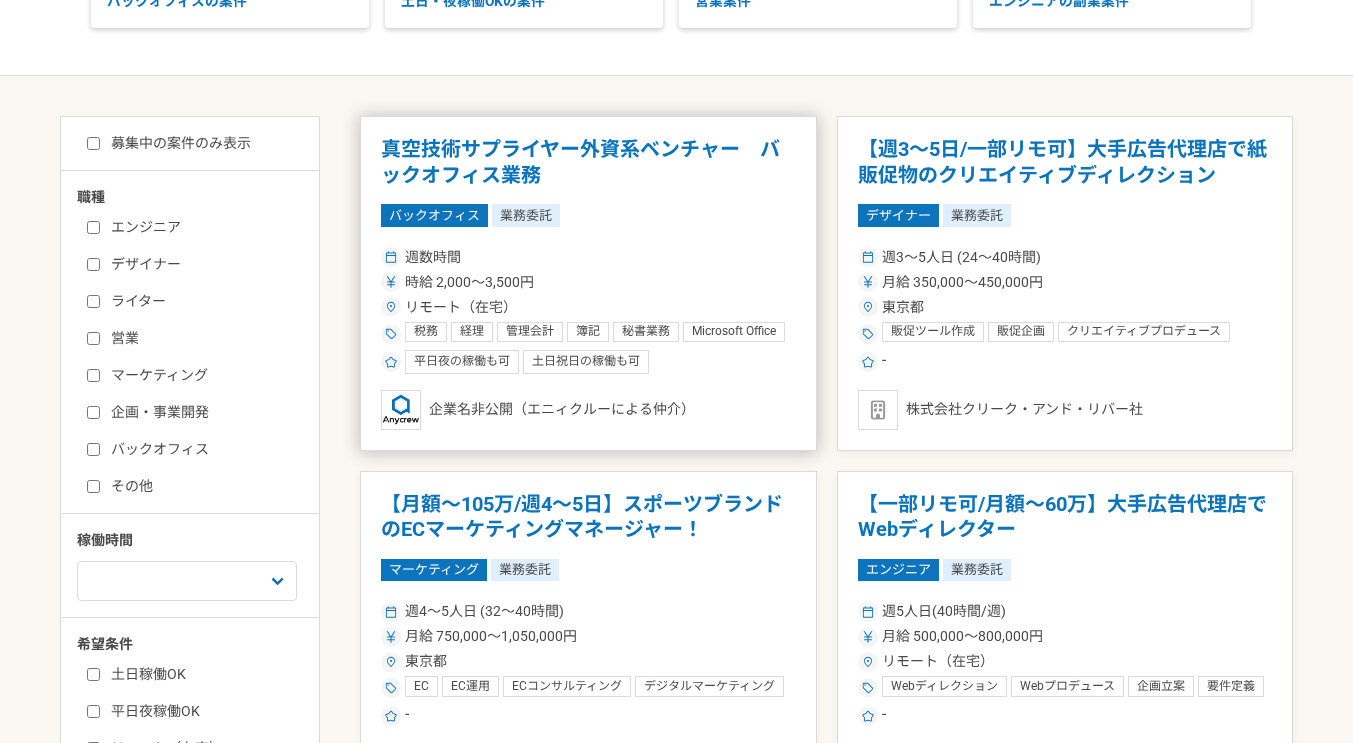 scroll, scrollTop: 400, scrollLeft: 0, axis: vertical 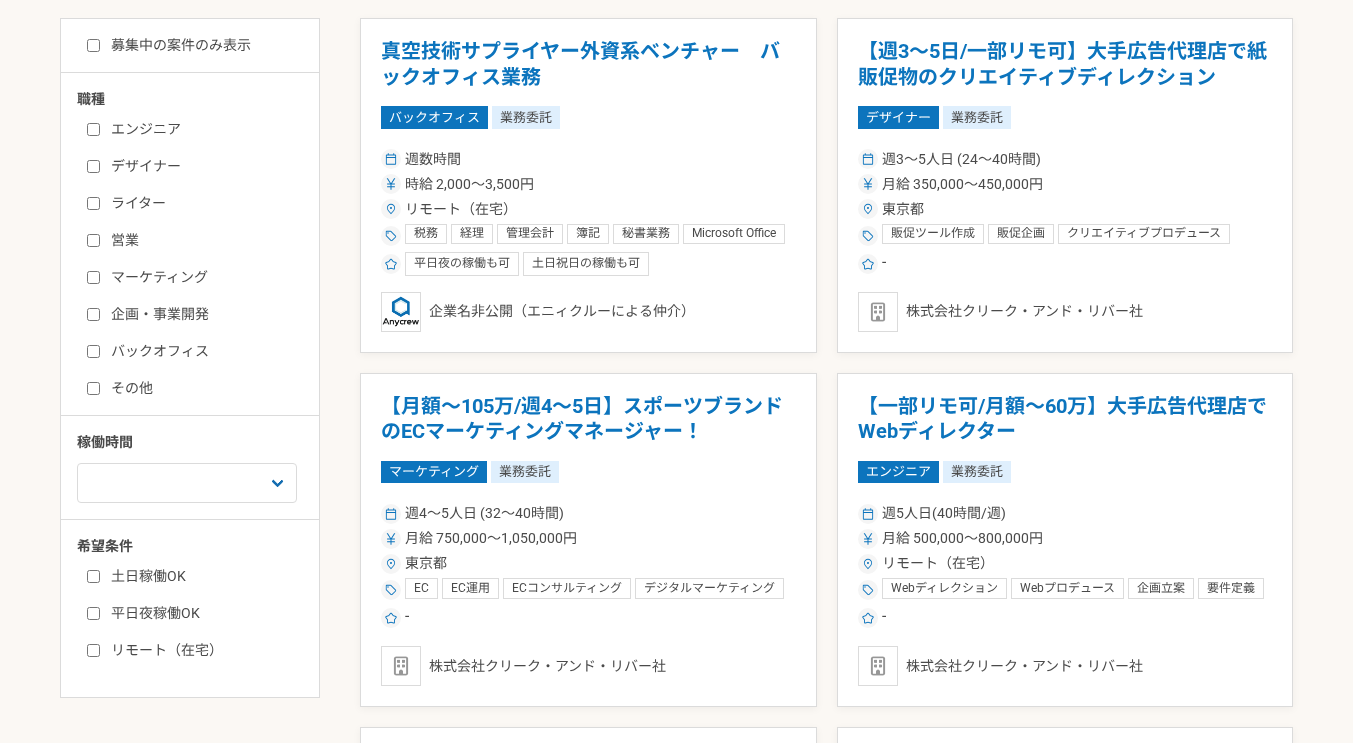 click on "リモート（在宅）" at bounding box center [202, 650] 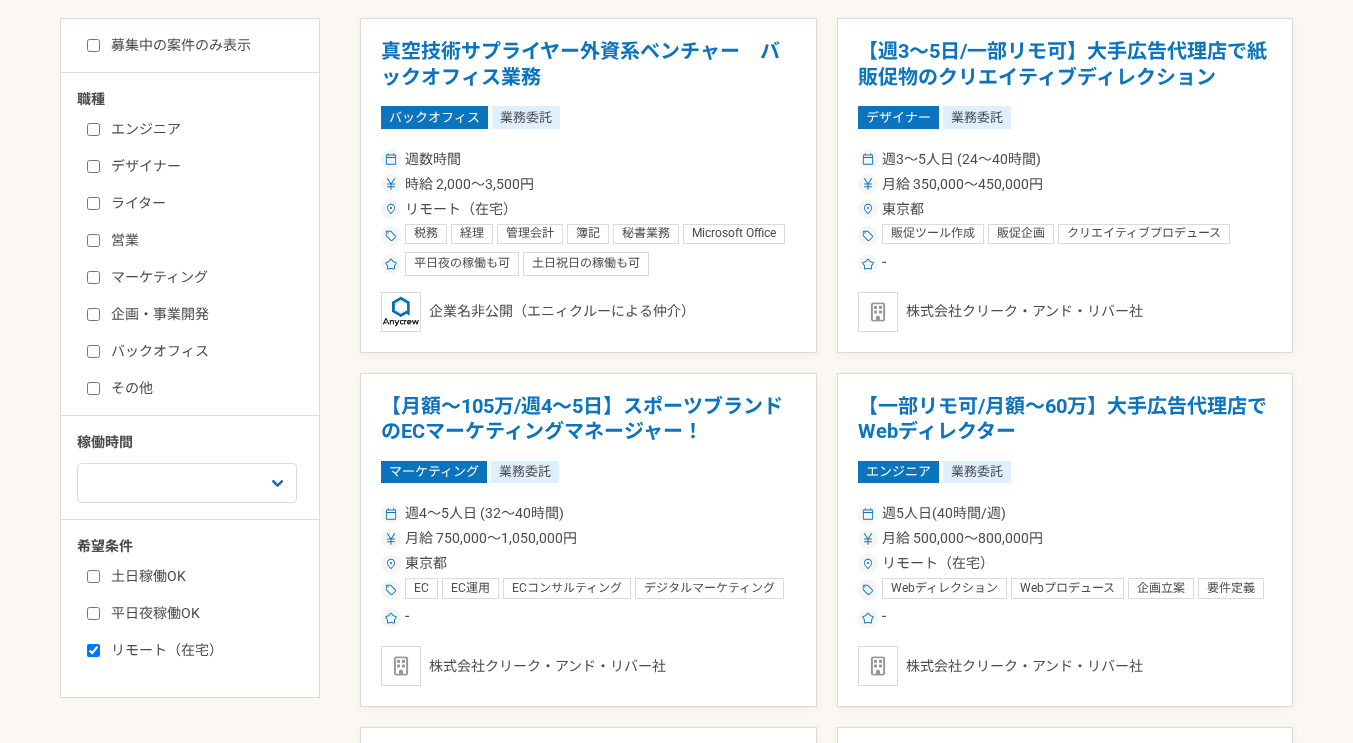 checkbox on "true" 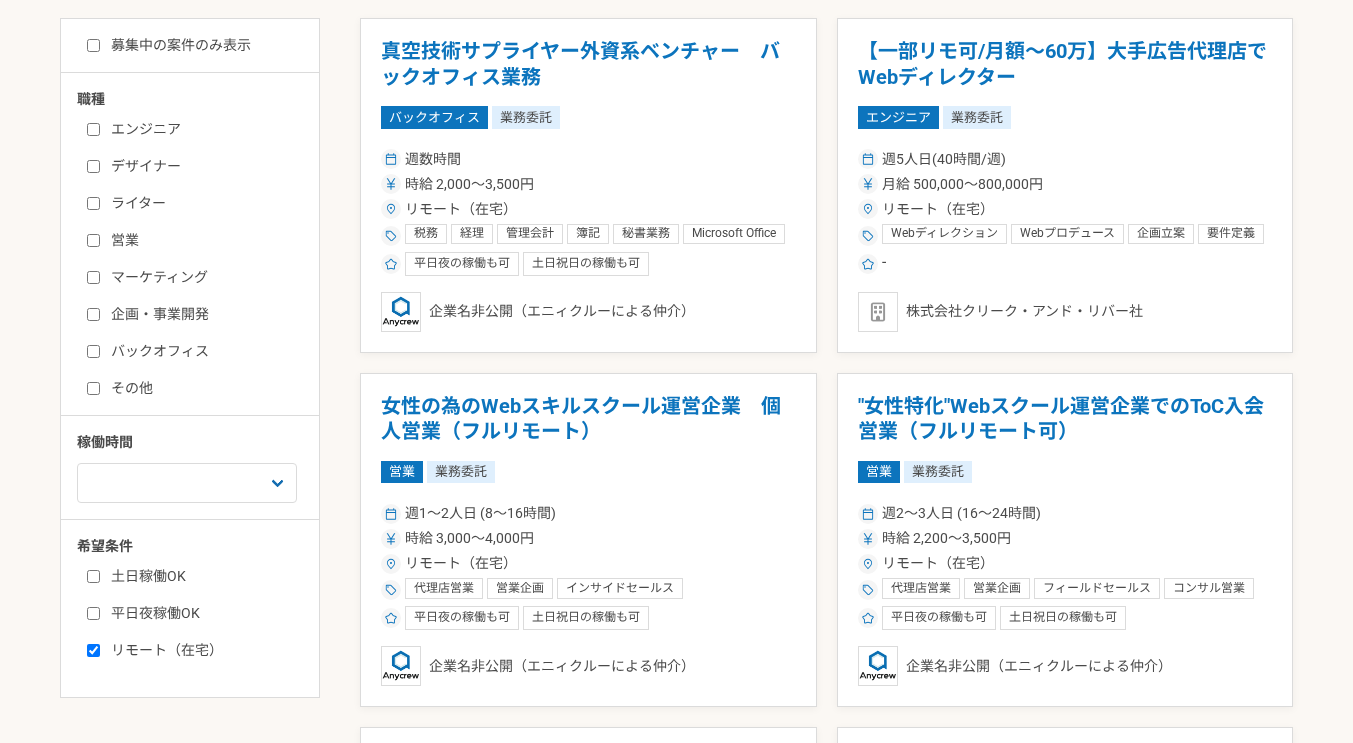 click on "エンジニア デザイナー ライター 営業 マーケティング 企画・事業開発 バックオフィス その他" at bounding box center [197, 256] 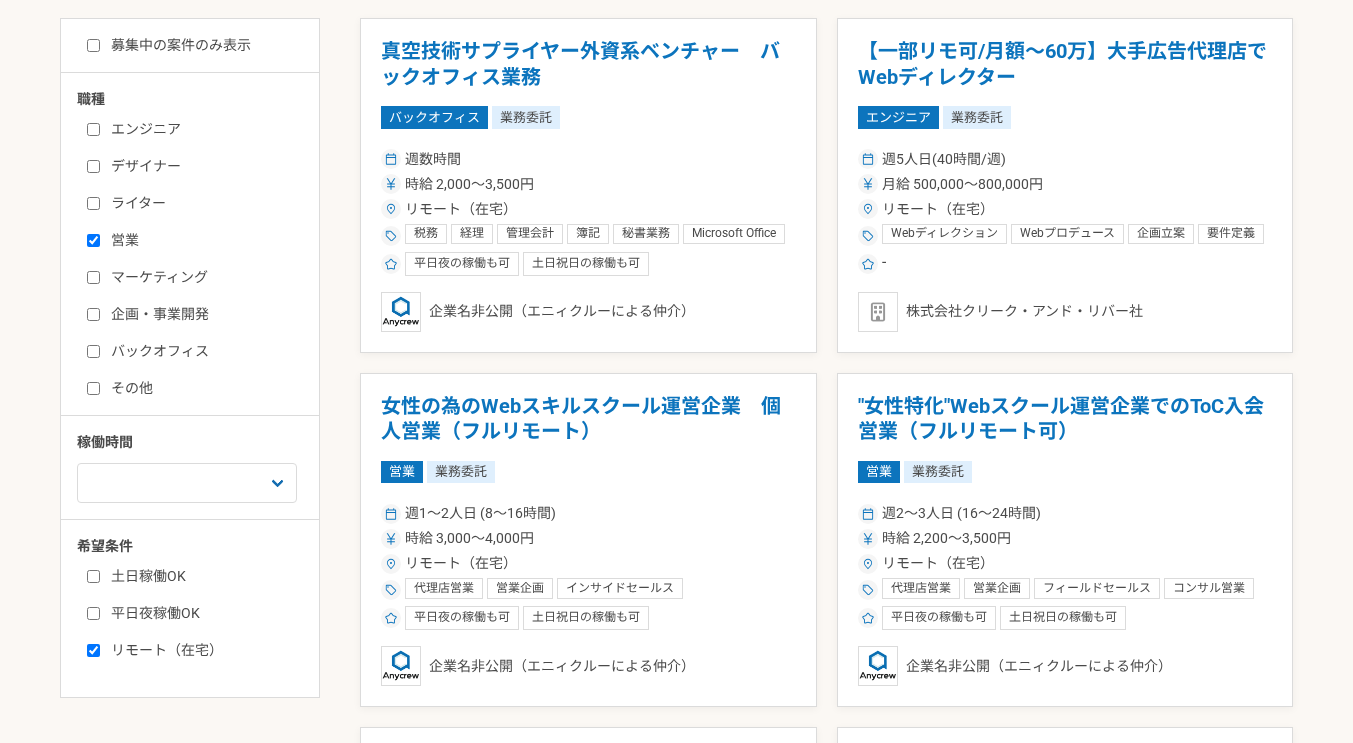 checkbox on "true" 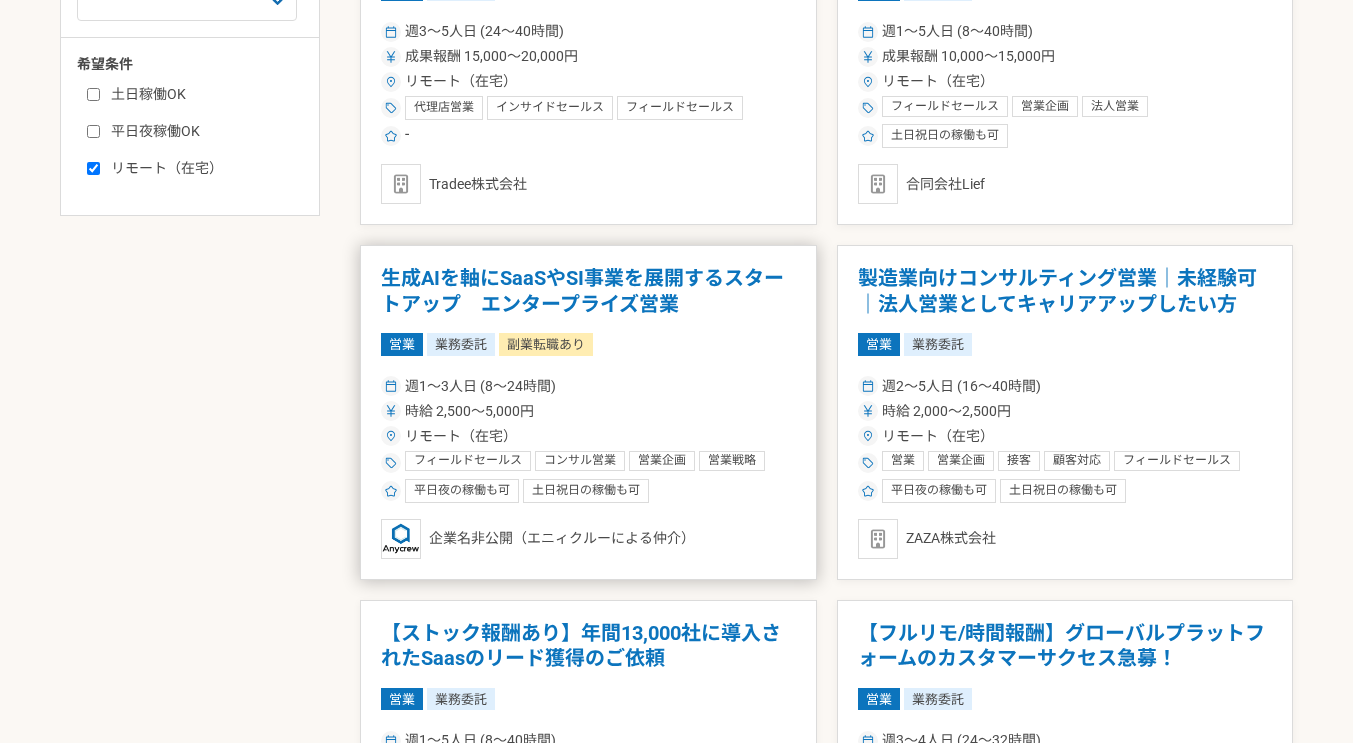 scroll, scrollTop: 1100, scrollLeft: 0, axis: vertical 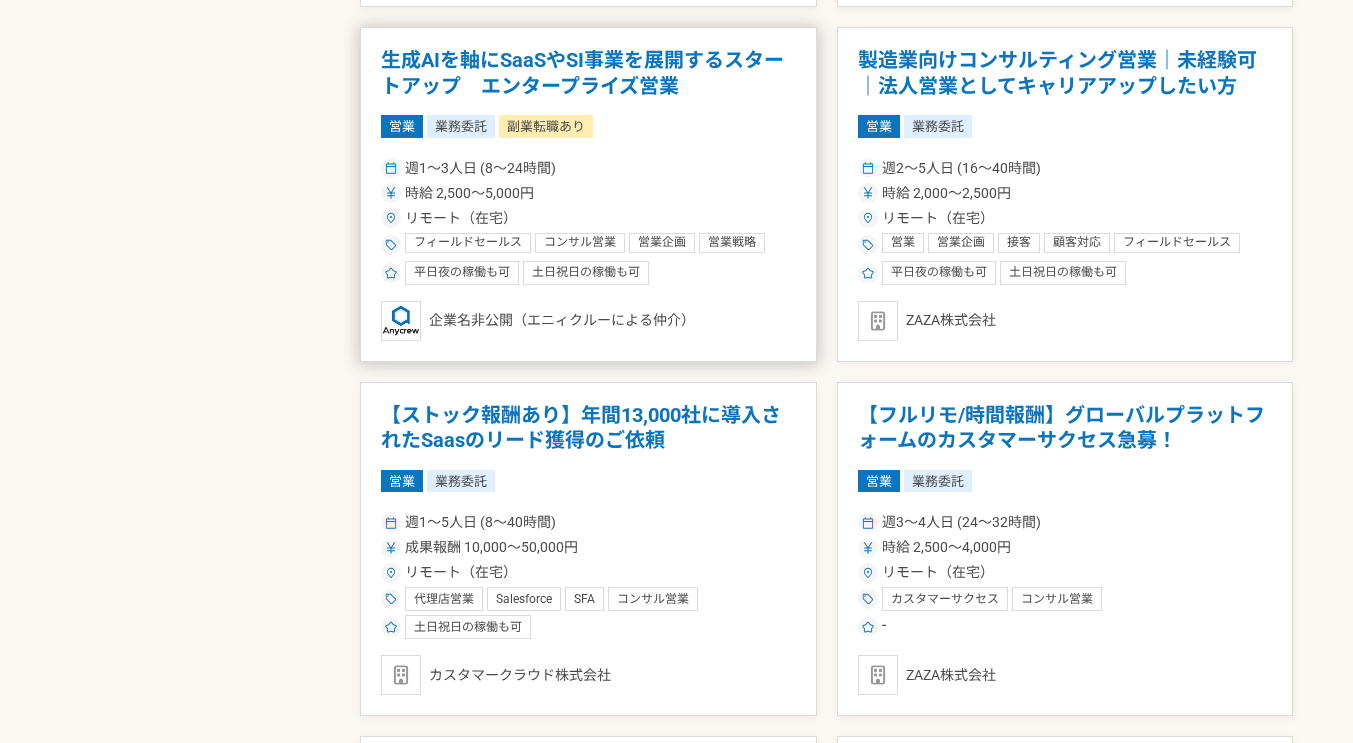 click on "生成AIを軸にSaaSやSI事業を展開するスタートアップ　エンタープライズ営業" at bounding box center (588, 73) 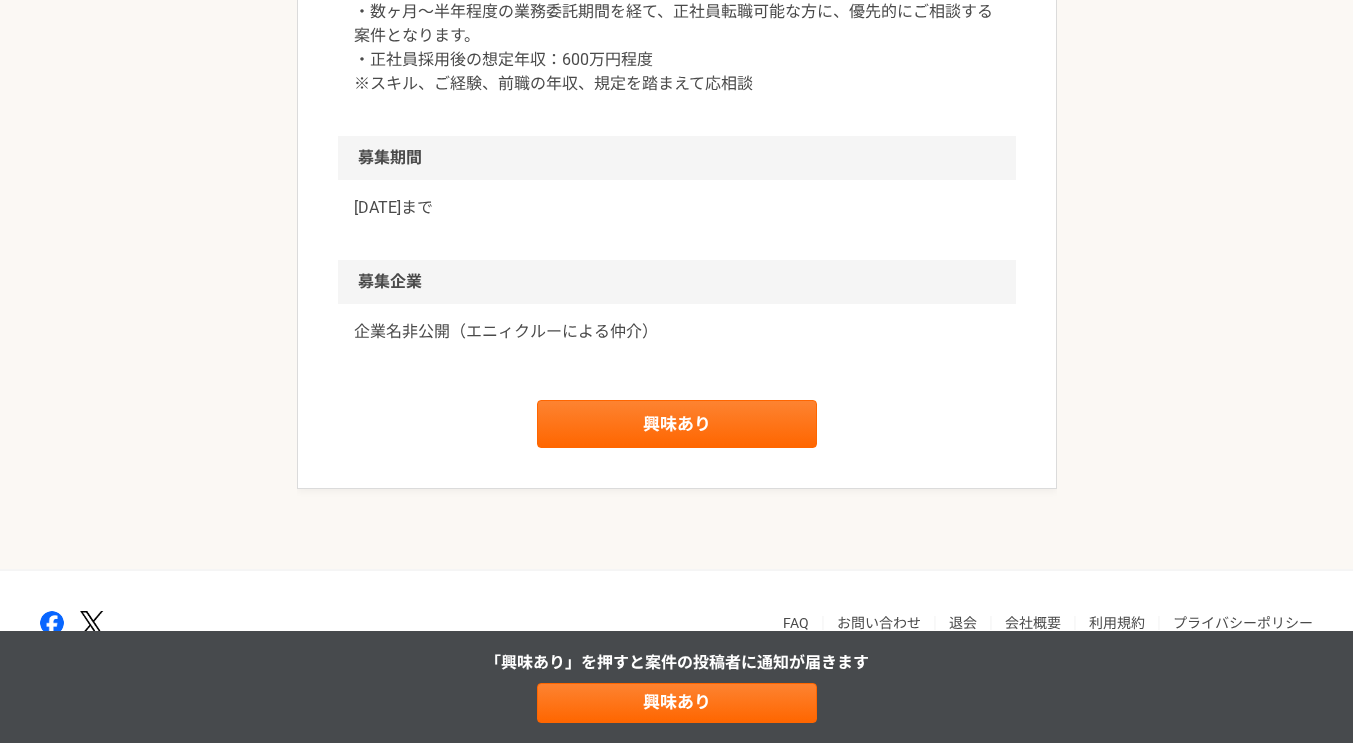 scroll, scrollTop: 2821, scrollLeft: 0, axis: vertical 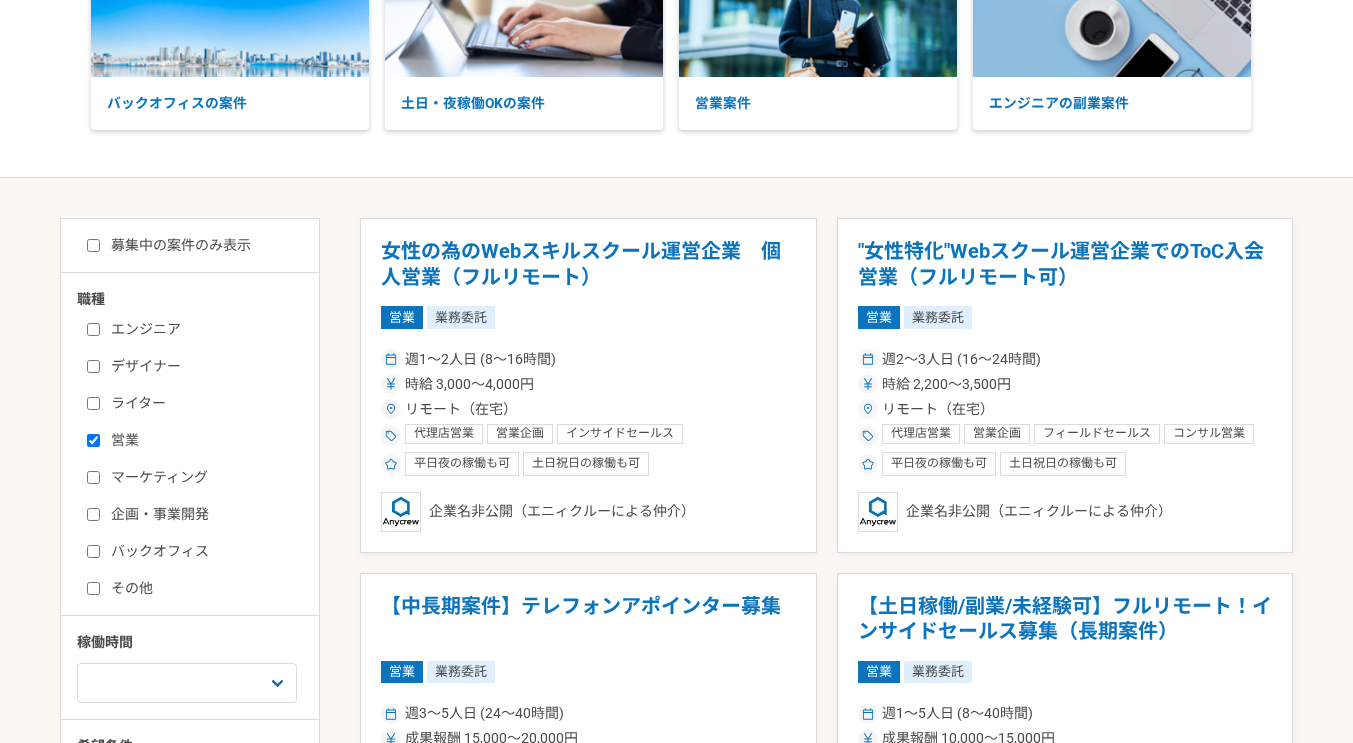 click on "募集中の案件のみ表示" at bounding box center (169, 245) 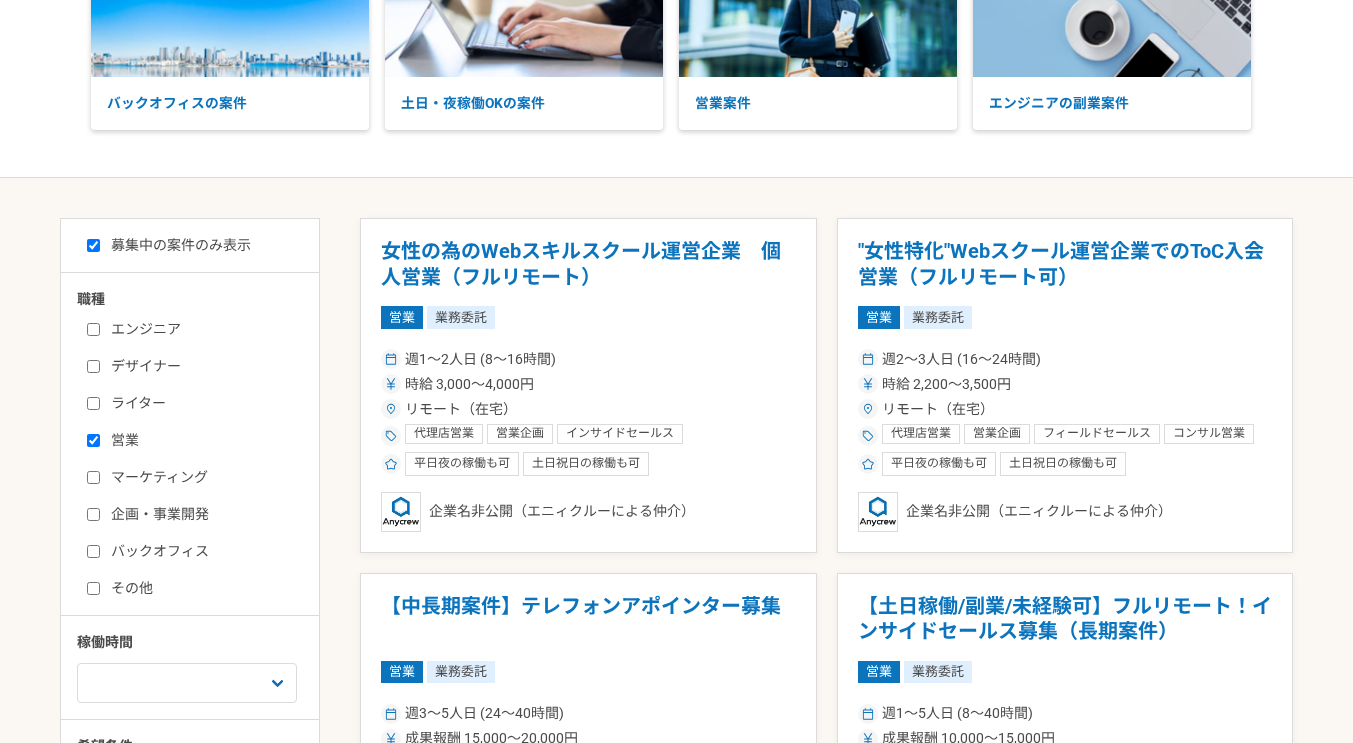 checkbox on "true" 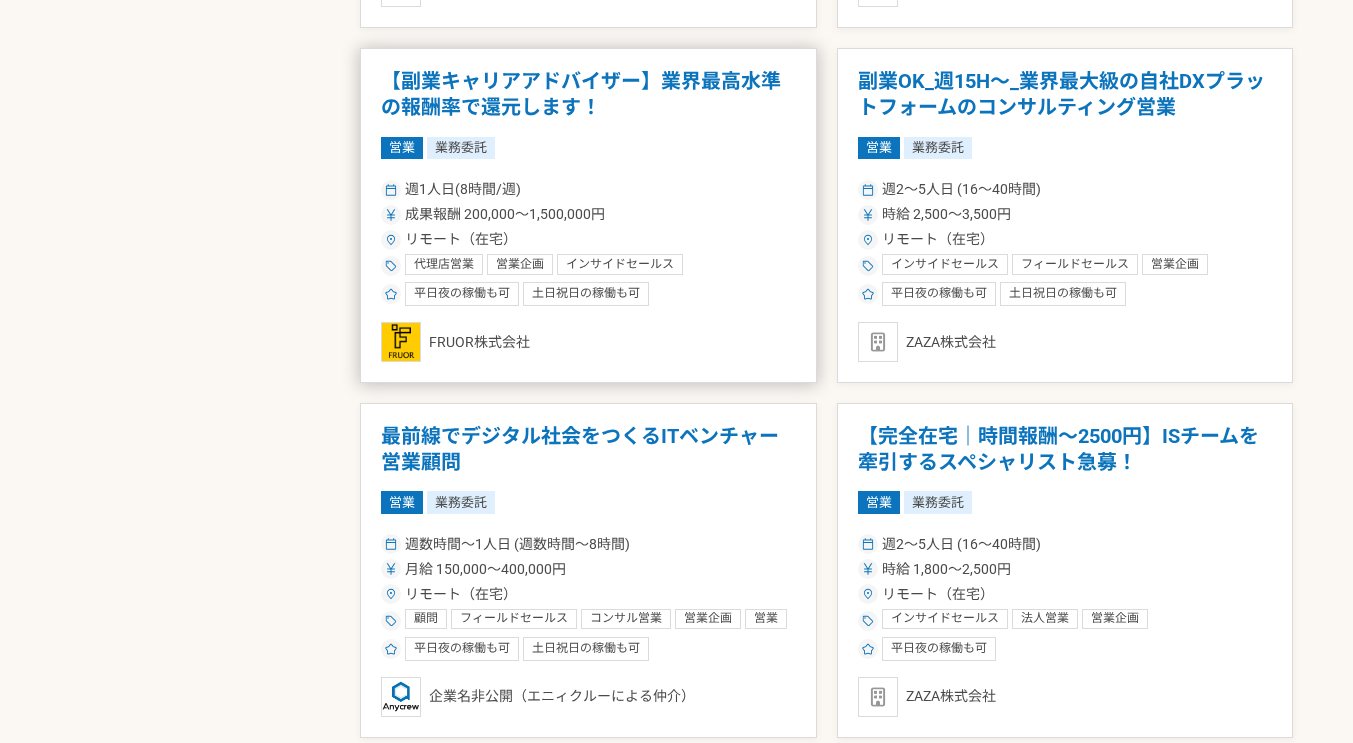 scroll, scrollTop: 1600, scrollLeft: 0, axis: vertical 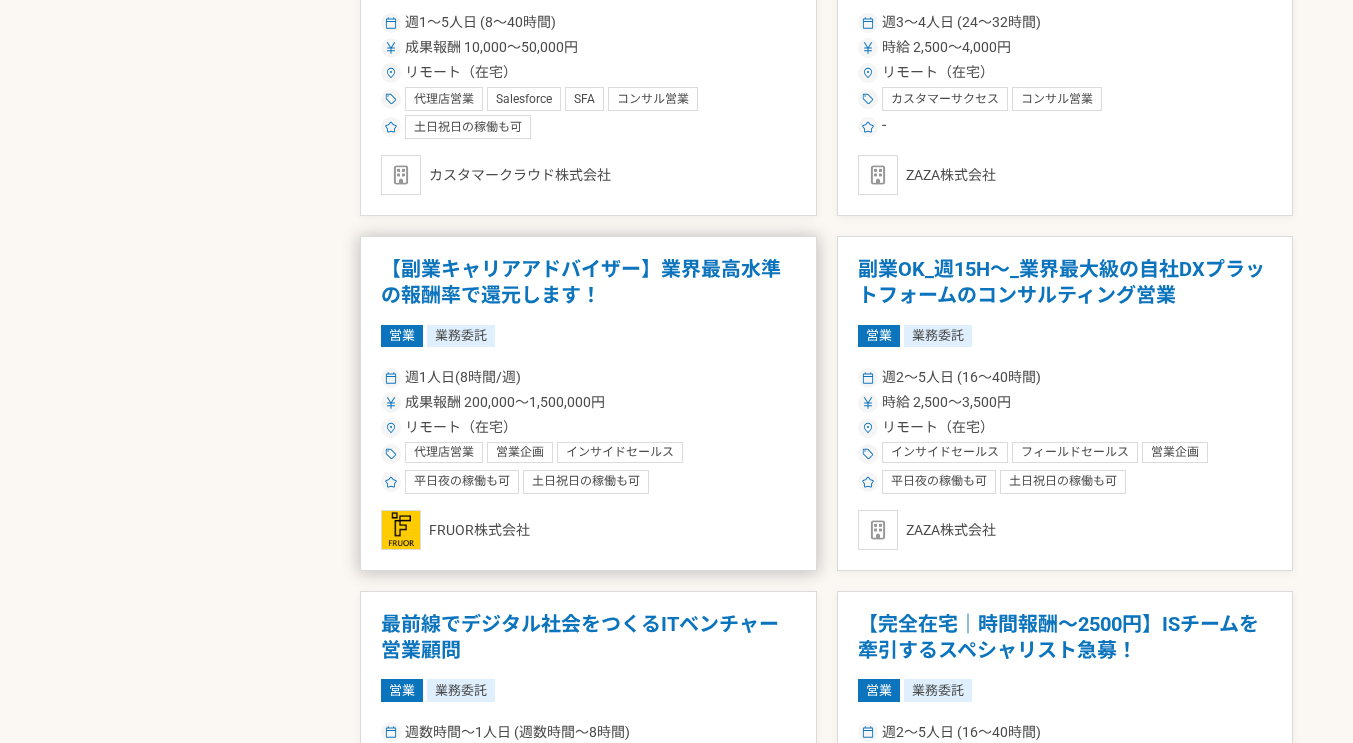 click on "営業 業務委託" at bounding box center [588, 336] 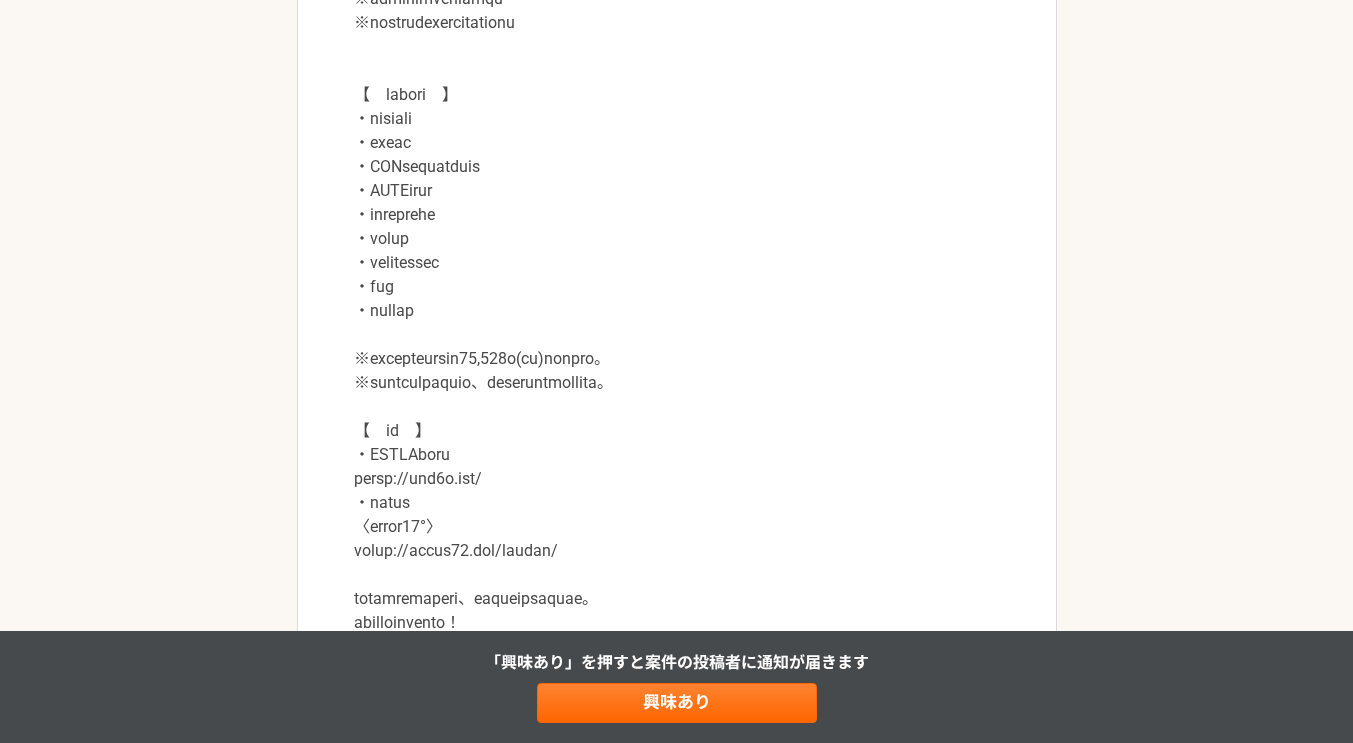 scroll, scrollTop: 2200, scrollLeft: 0, axis: vertical 